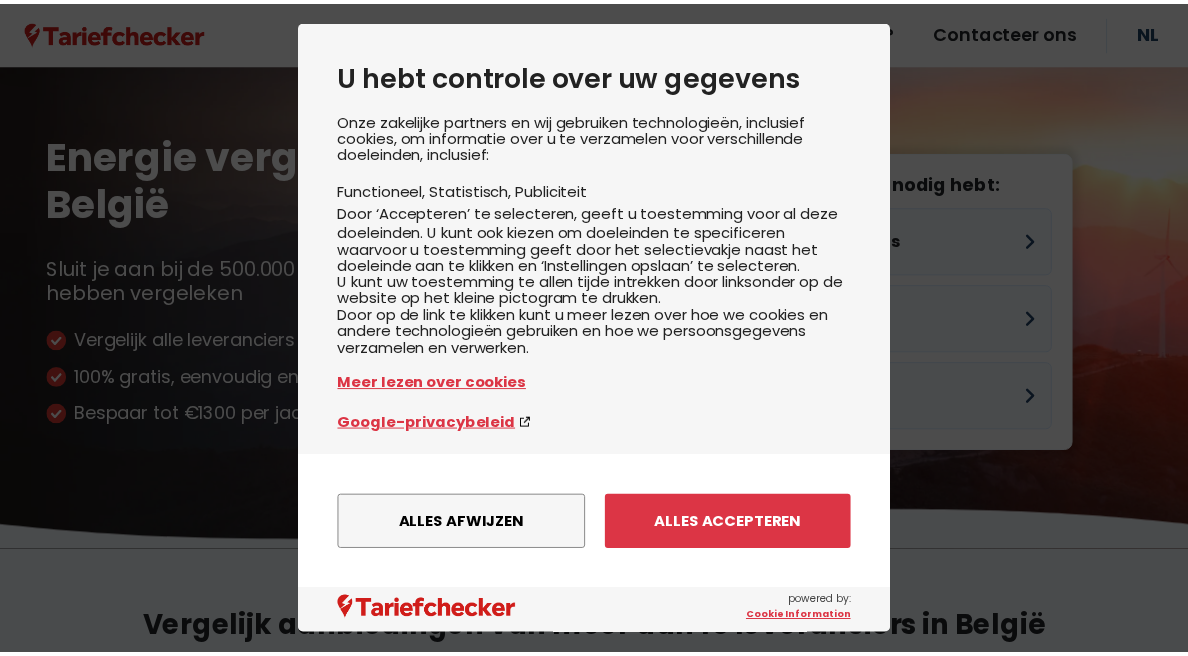 scroll, scrollTop: 0, scrollLeft: 0, axis: both 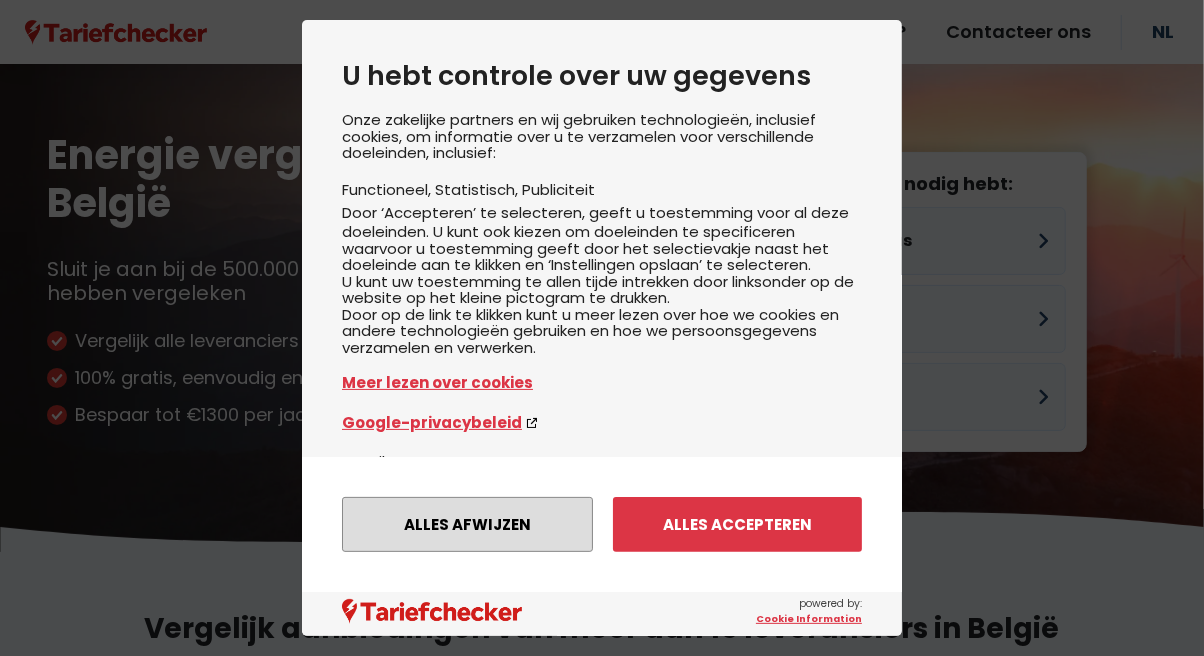 click on "Alles afwijzen" at bounding box center (467, 524) 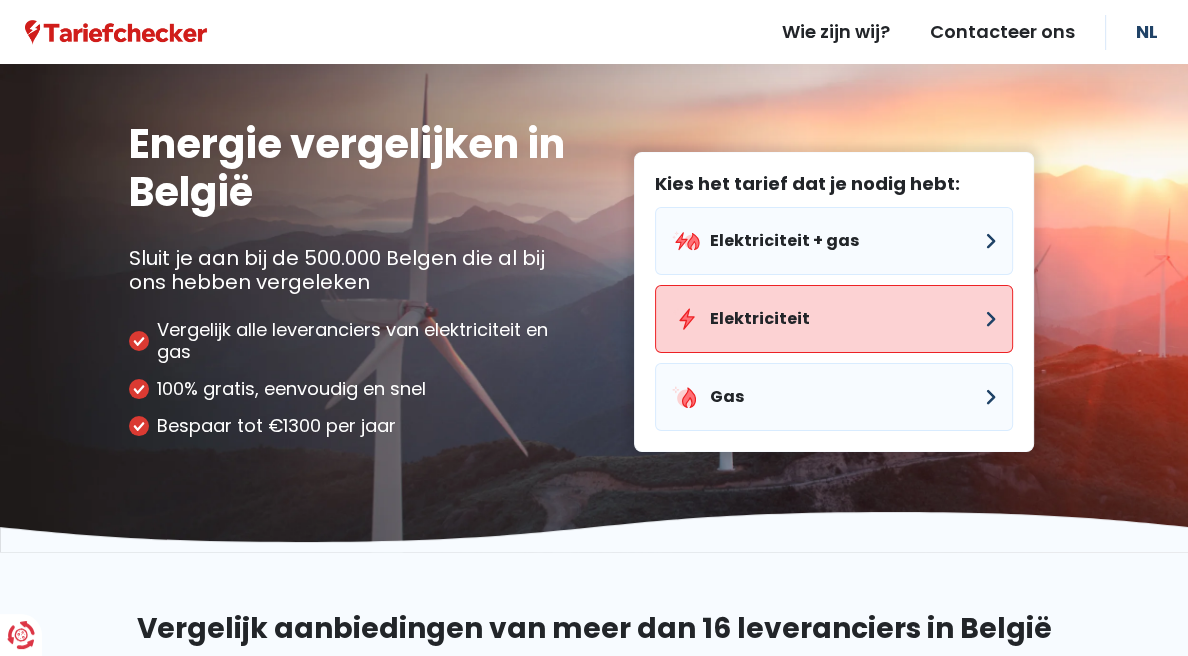 click on "Elektriciteit" at bounding box center [834, 319] 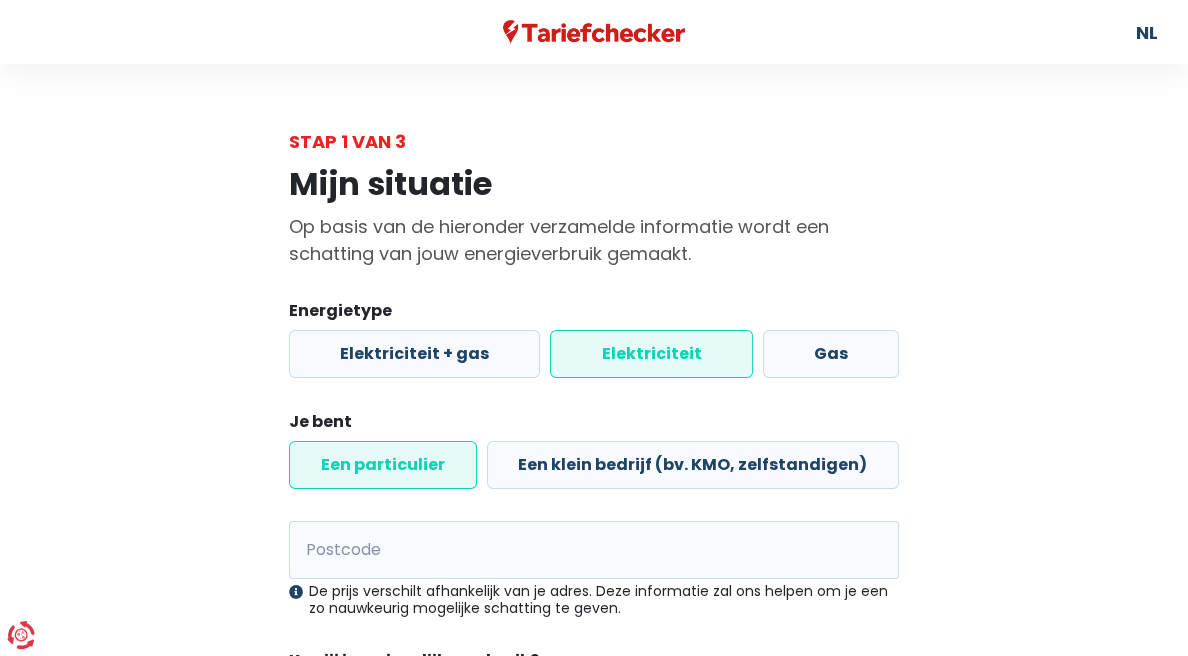 click on "Elektriciteit" at bounding box center [651, 354] 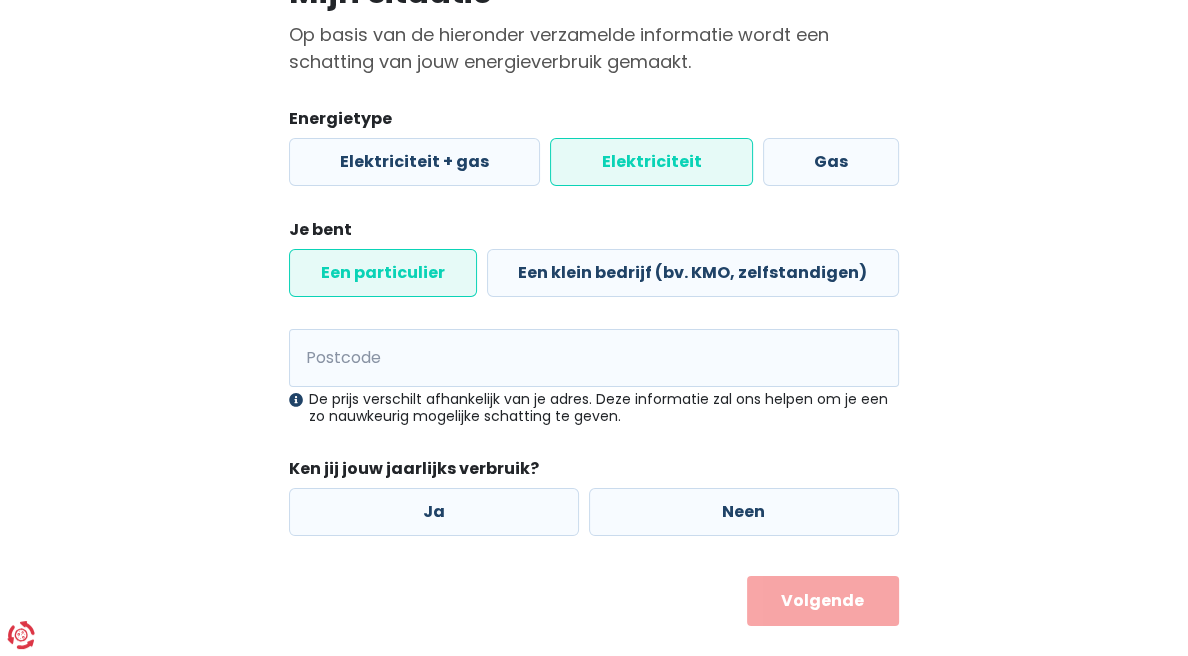 scroll, scrollTop: 199, scrollLeft: 0, axis: vertical 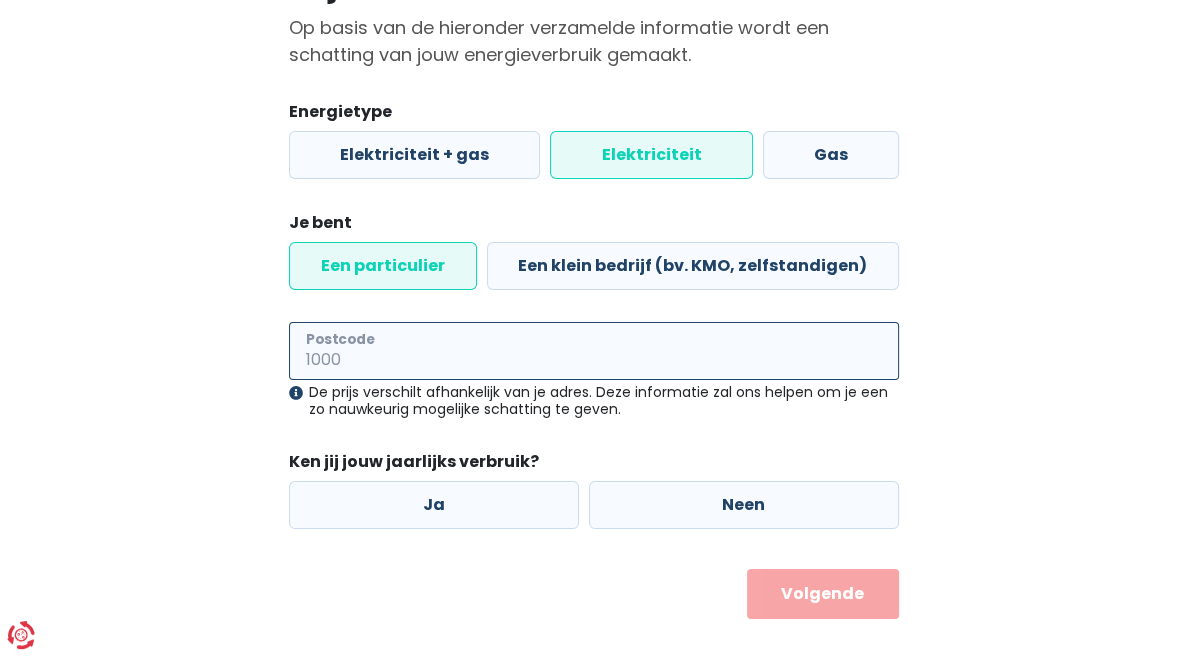 click on "Postcode" at bounding box center (594, 351) 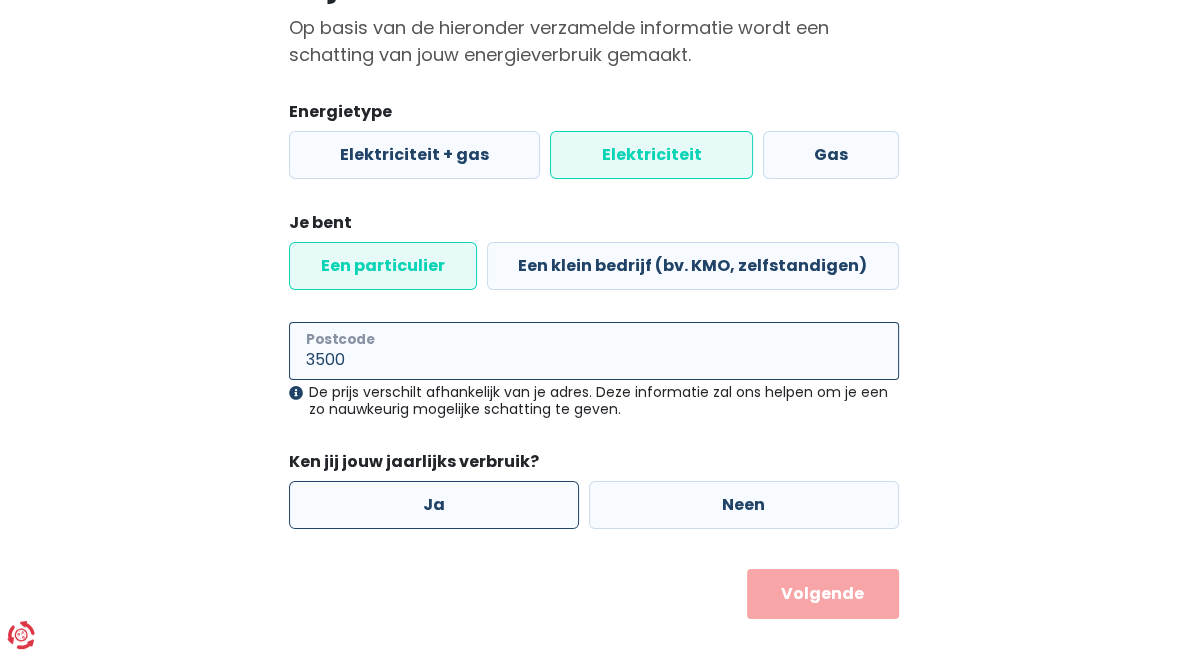 type on "3500" 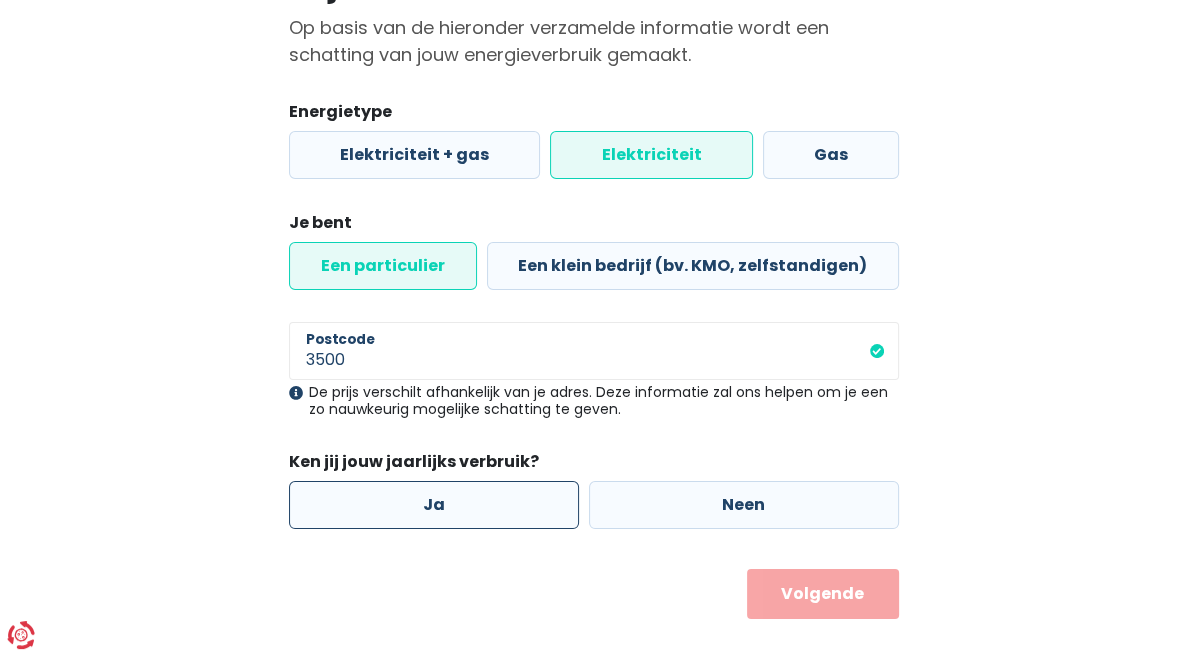 click on "Ja" at bounding box center (434, 505) 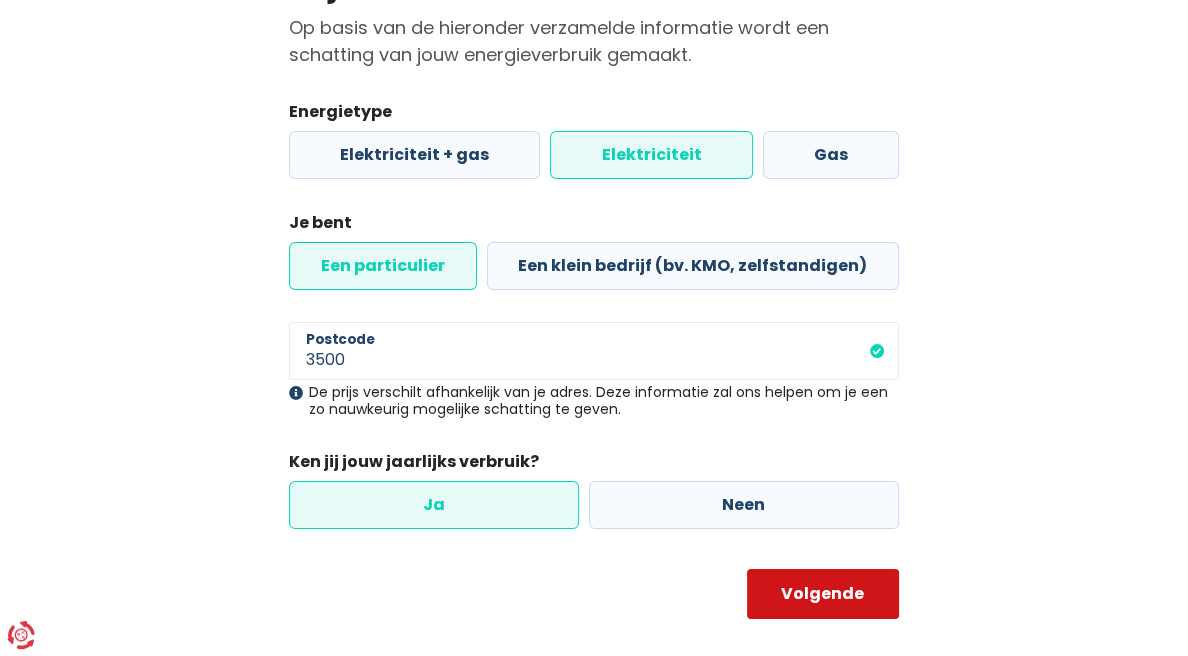 click on "Volgende" at bounding box center (823, 594) 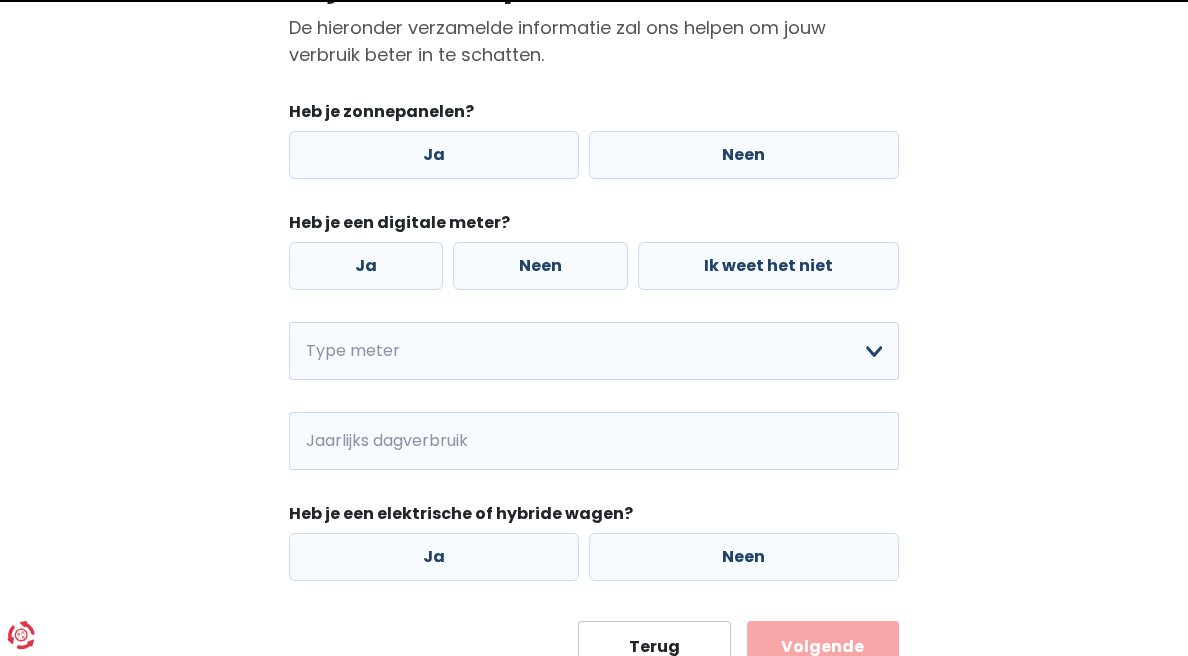 scroll, scrollTop: 0, scrollLeft: 0, axis: both 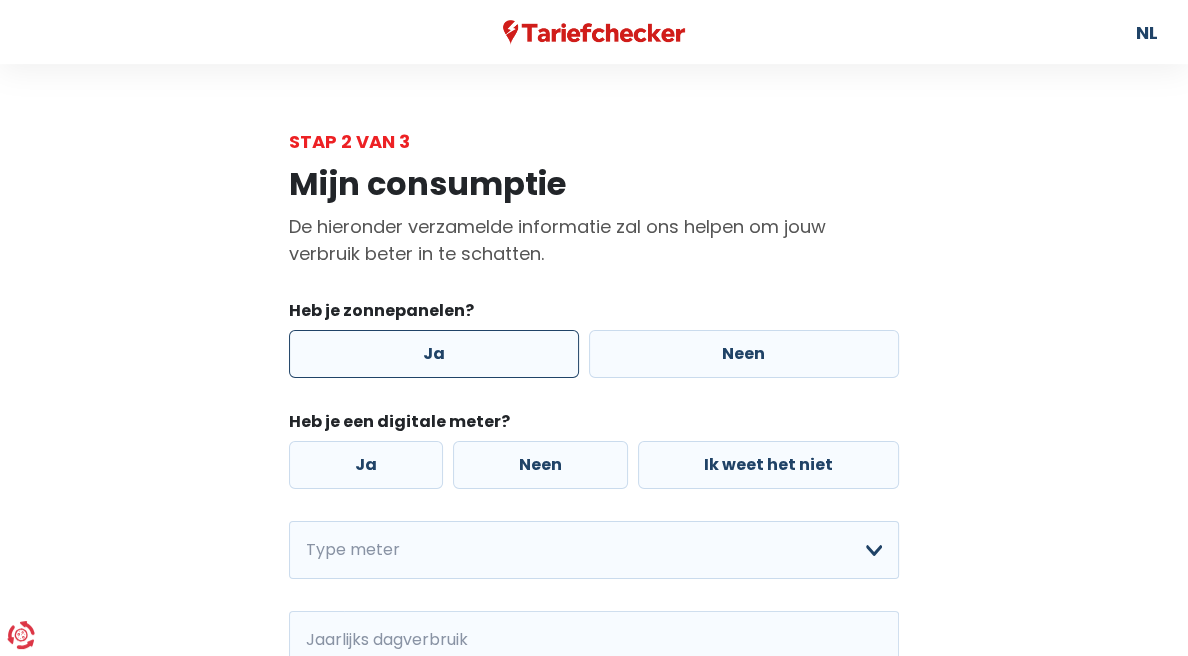 click on "Ja" at bounding box center (434, 354) 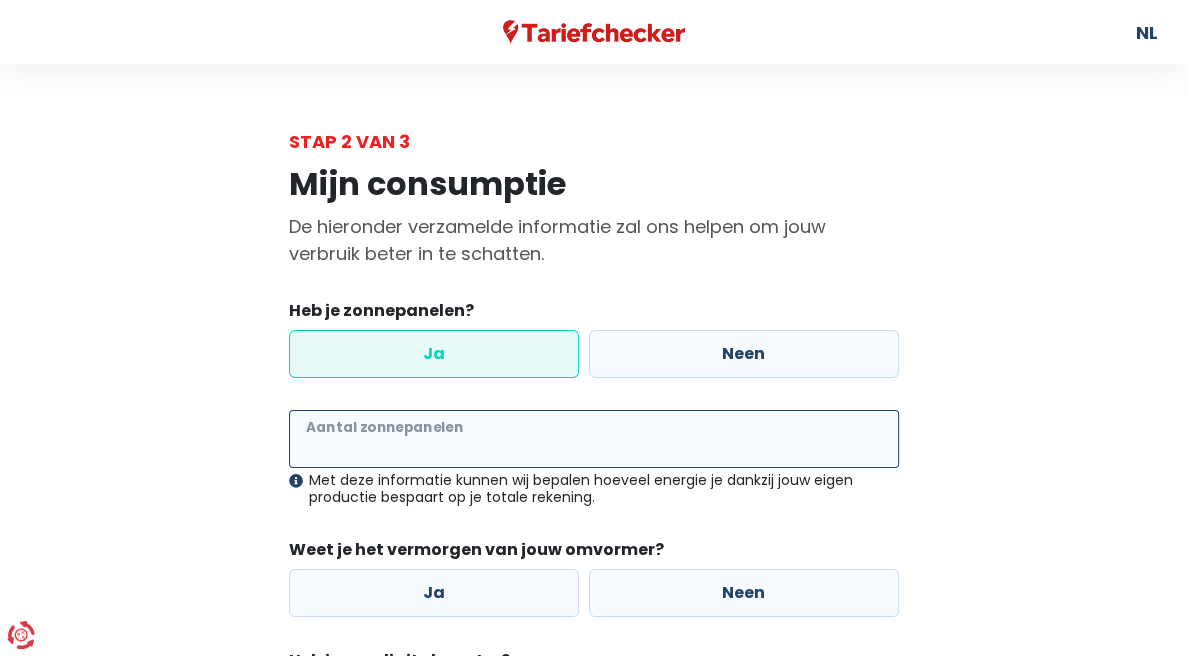 click on "Aantal zonnepanelen" at bounding box center [594, 439] 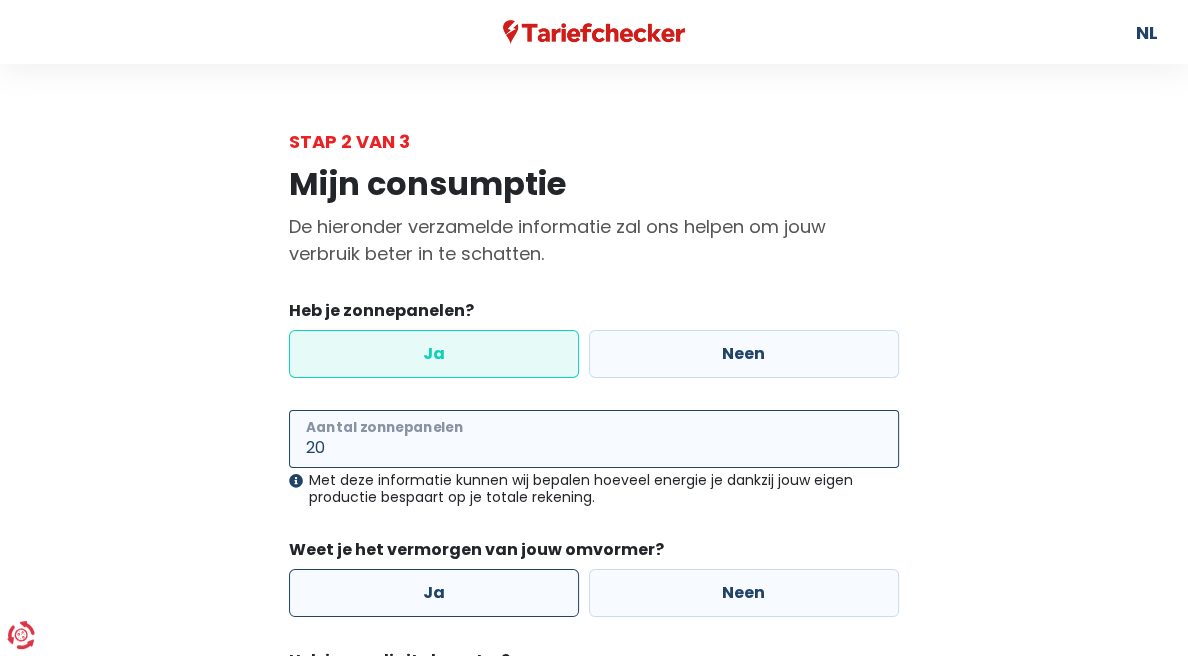 type on "20" 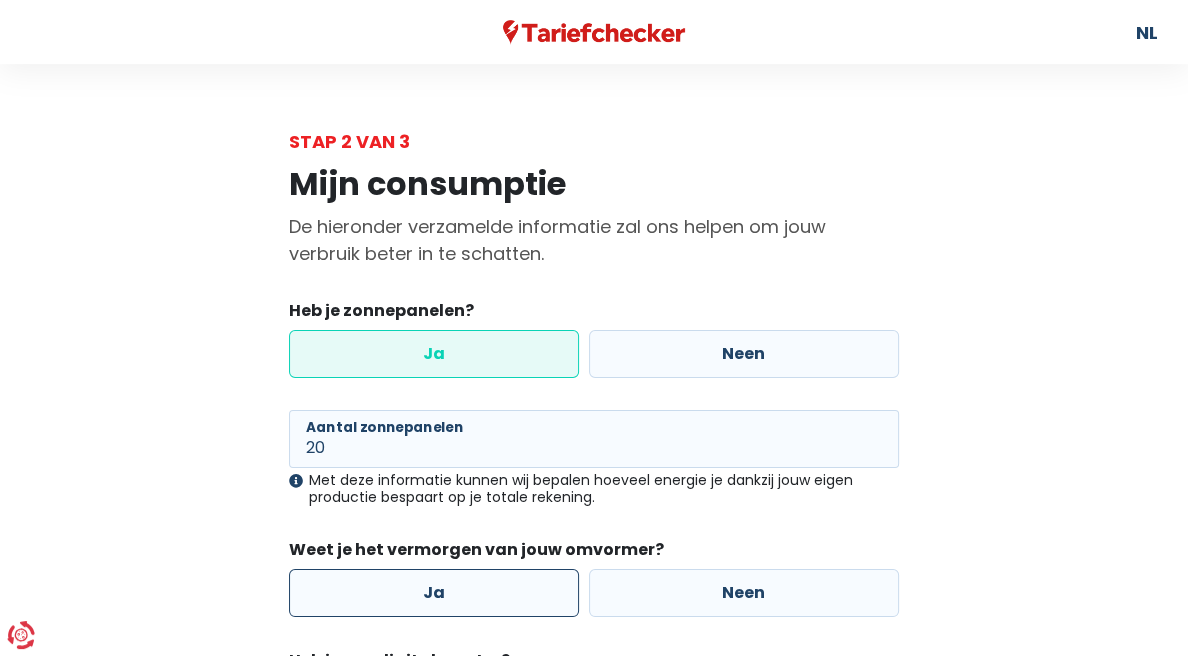 click on "Ja" at bounding box center (434, 593) 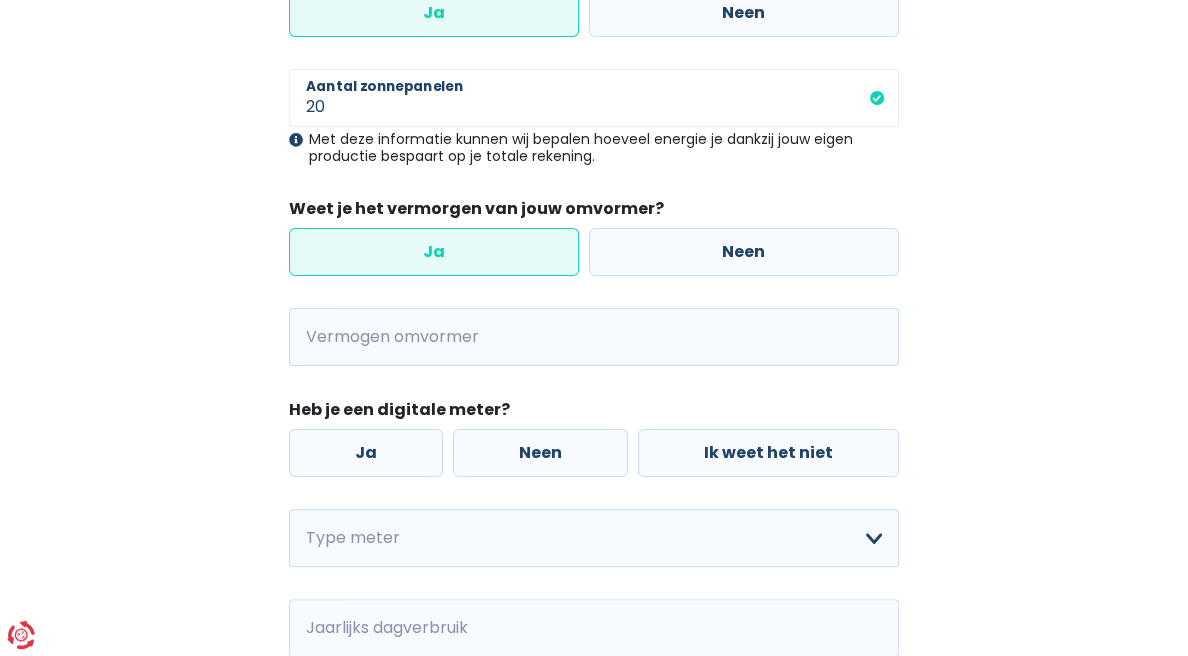 scroll, scrollTop: 400, scrollLeft: 0, axis: vertical 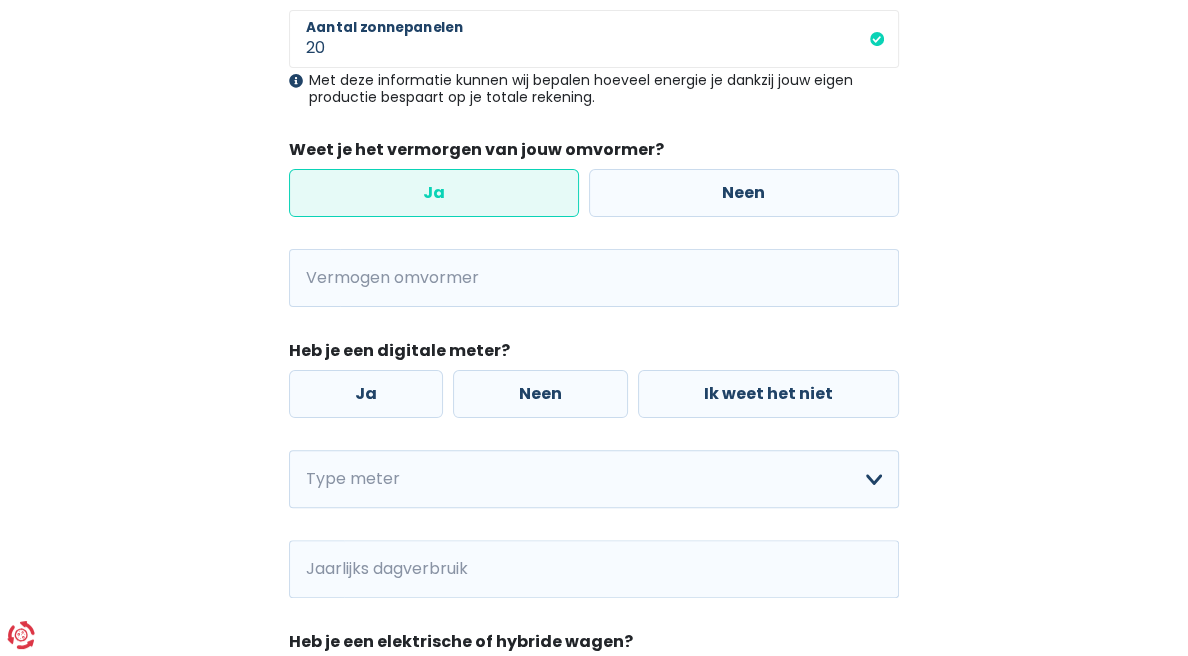 drag, startPoint x: 247, startPoint y: 270, endPoint x: 341, endPoint y: 265, distance: 94.13288 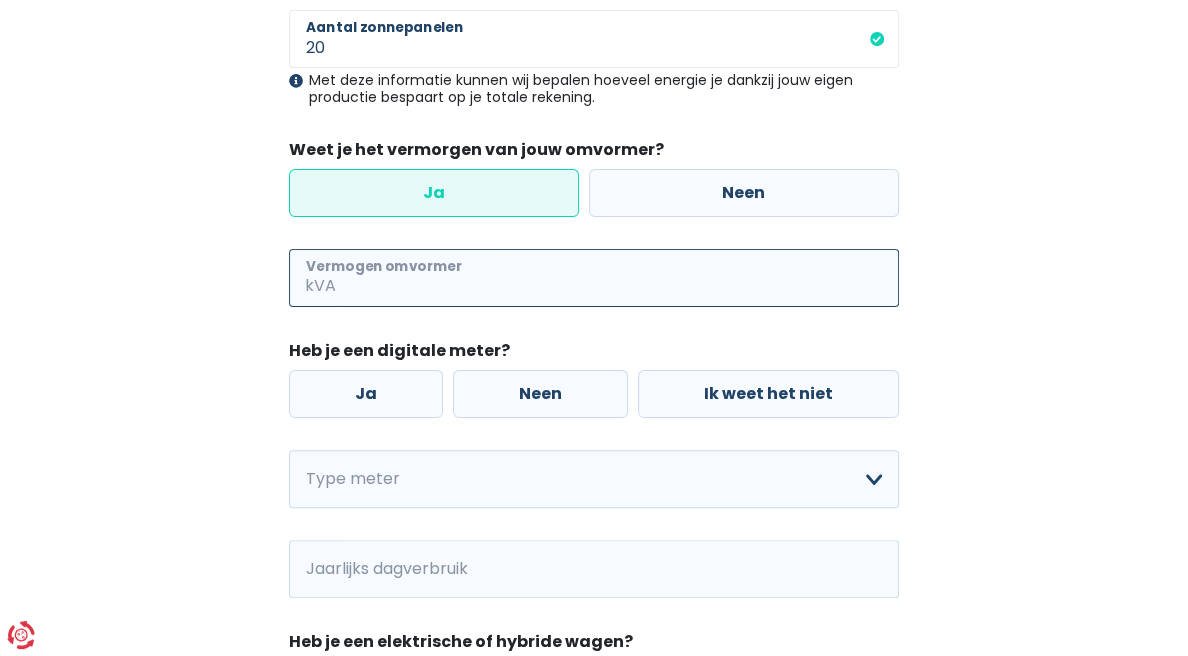click on "Vermogen omvormer" at bounding box center (619, 278) 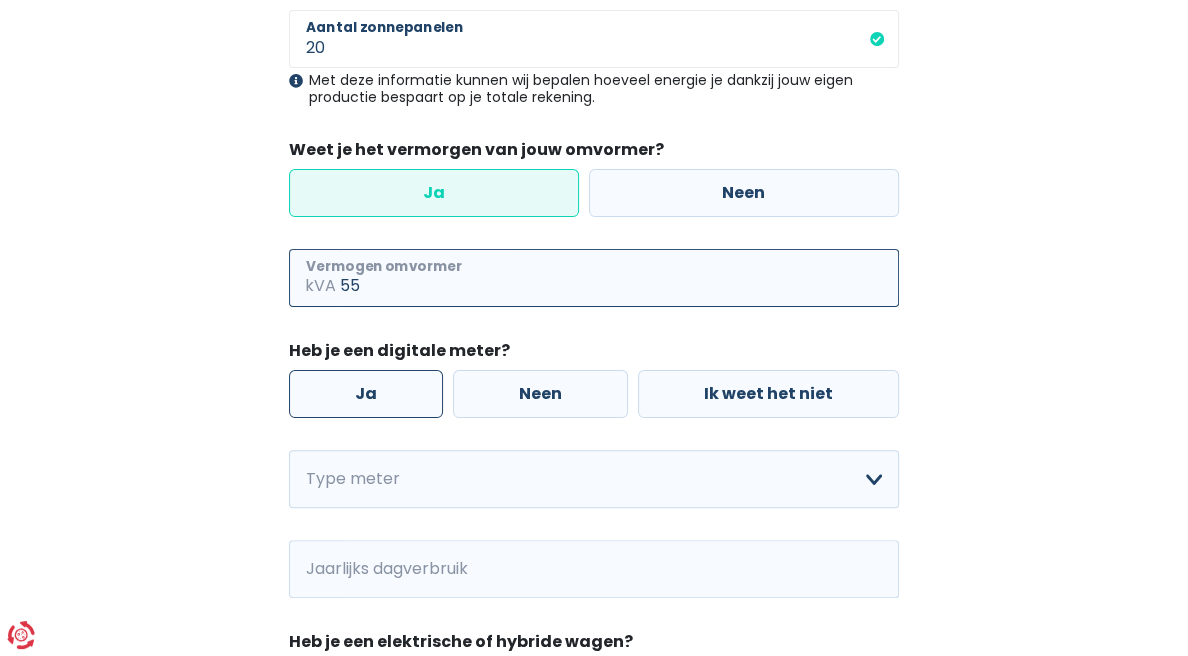 type on "55" 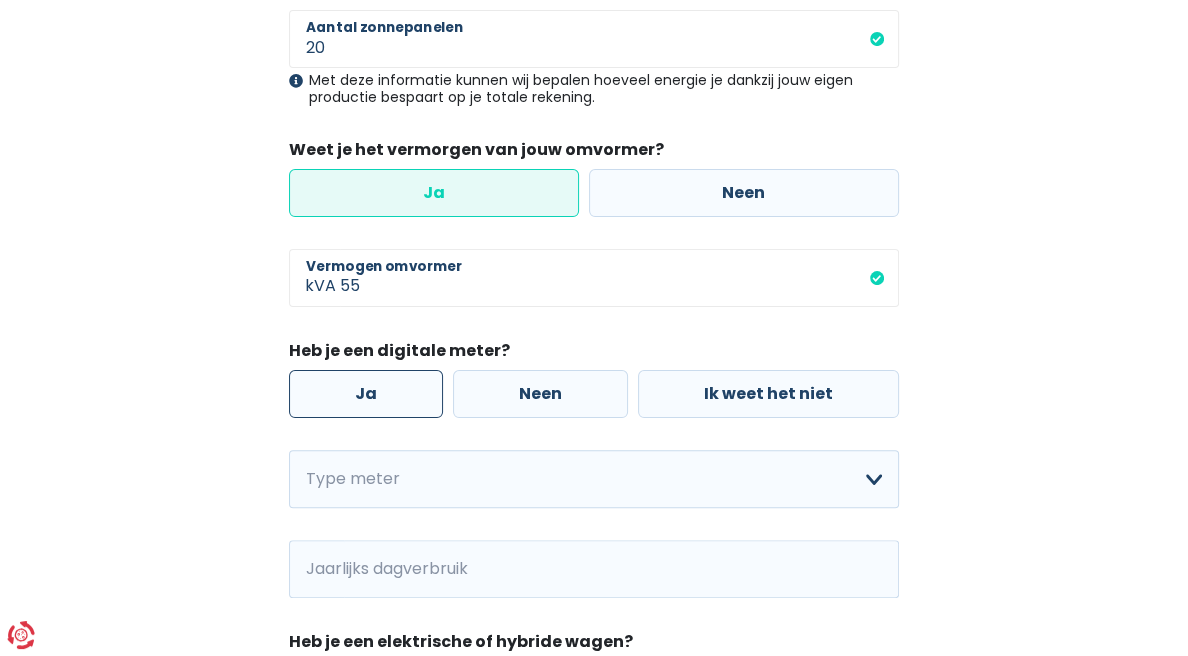 click on "Ja" at bounding box center [366, 394] 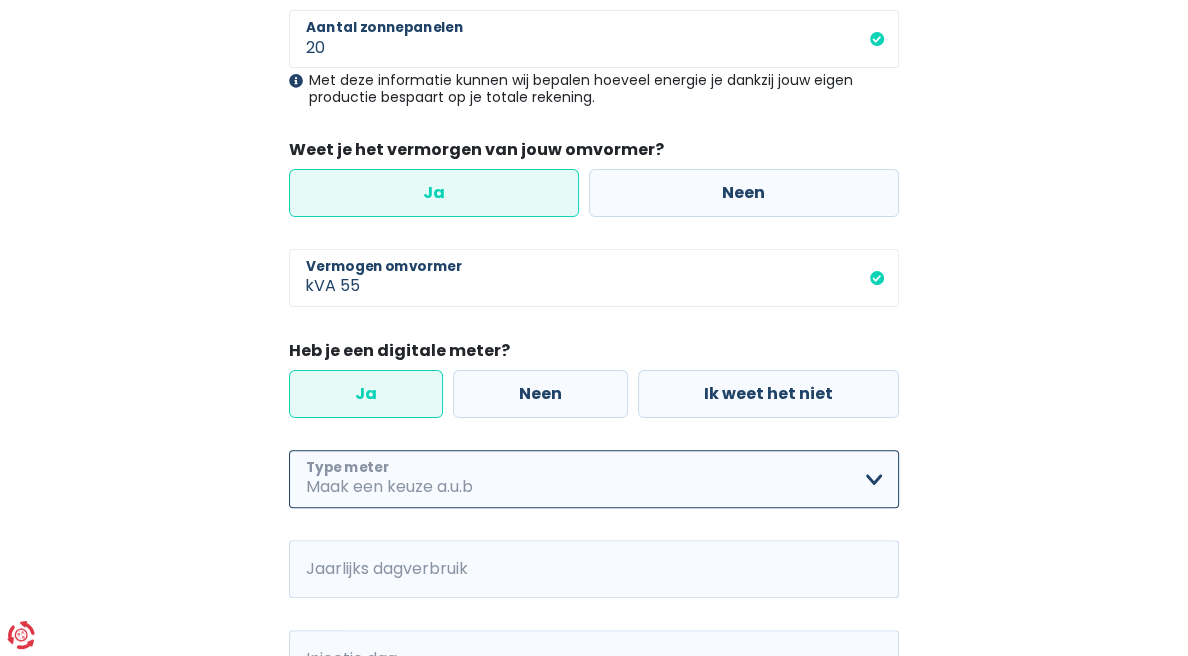 click on "Enkelvoudig Tweevoudig Enkelvoudig + uitsluitend nachttarief Tweevoudig + uitsluitend nachttarief Ik weet het niet
Maak een keuze a.u.b" at bounding box center (594, 479) 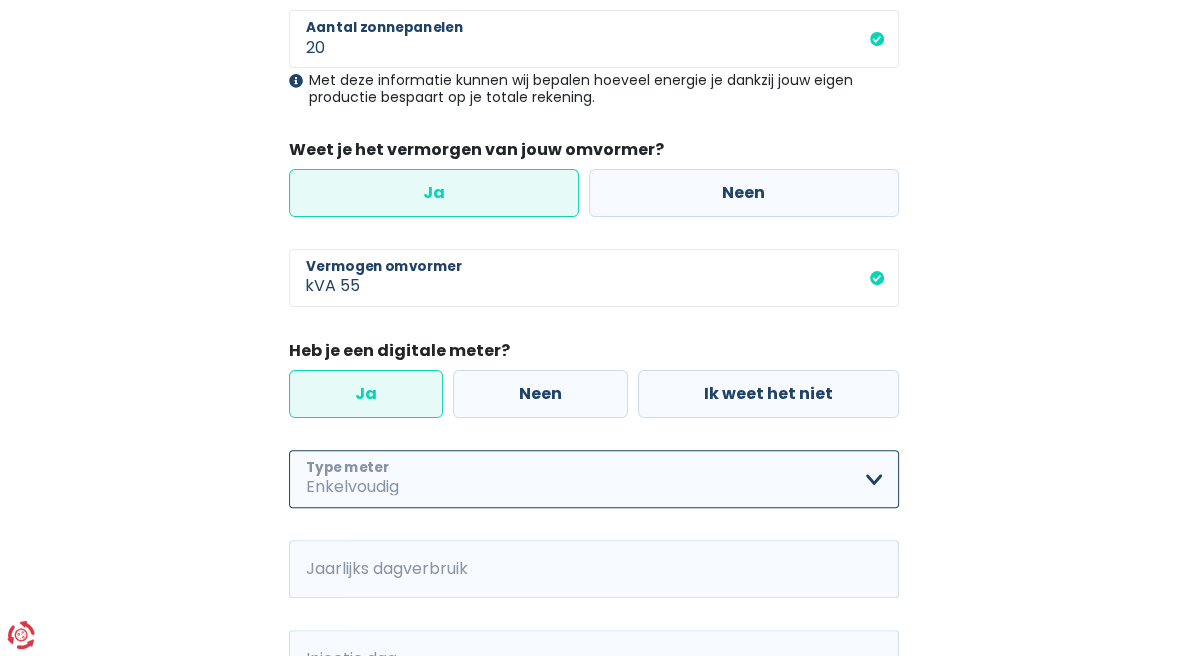 click on "Enkelvoudig Tweevoudig Enkelvoudig + uitsluitend nachttarief Tweevoudig + uitsluitend nachttarief Ik weet het niet
Maak een keuze a.u.b" at bounding box center (594, 479) 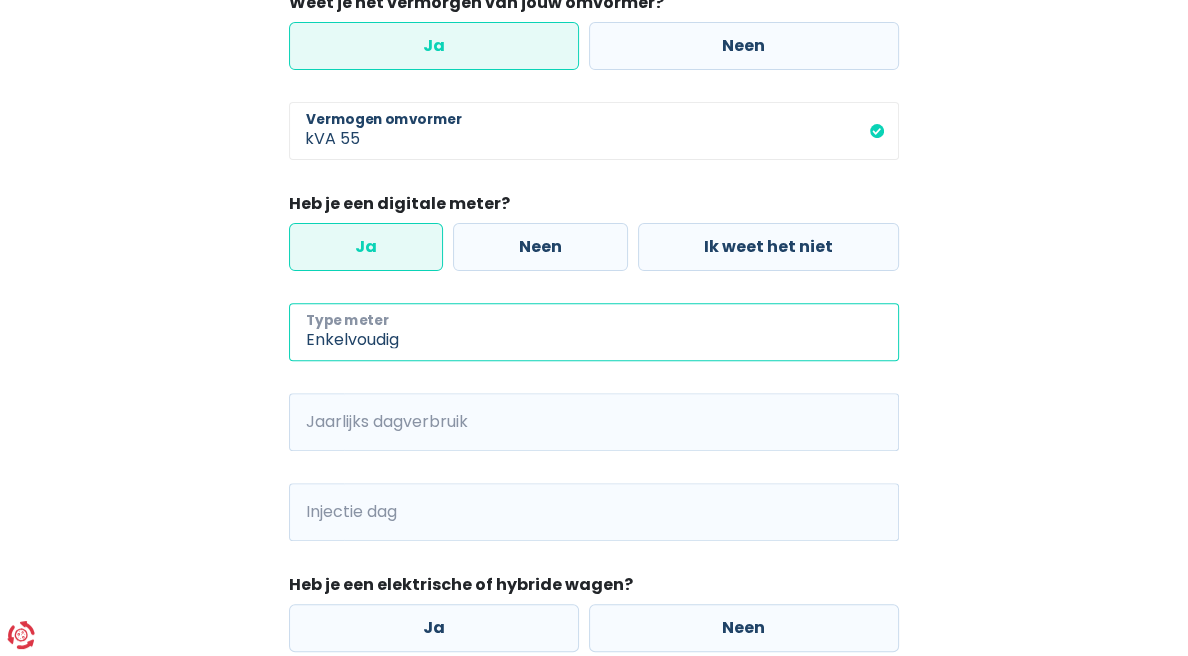 scroll, scrollTop: 600, scrollLeft: 0, axis: vertical 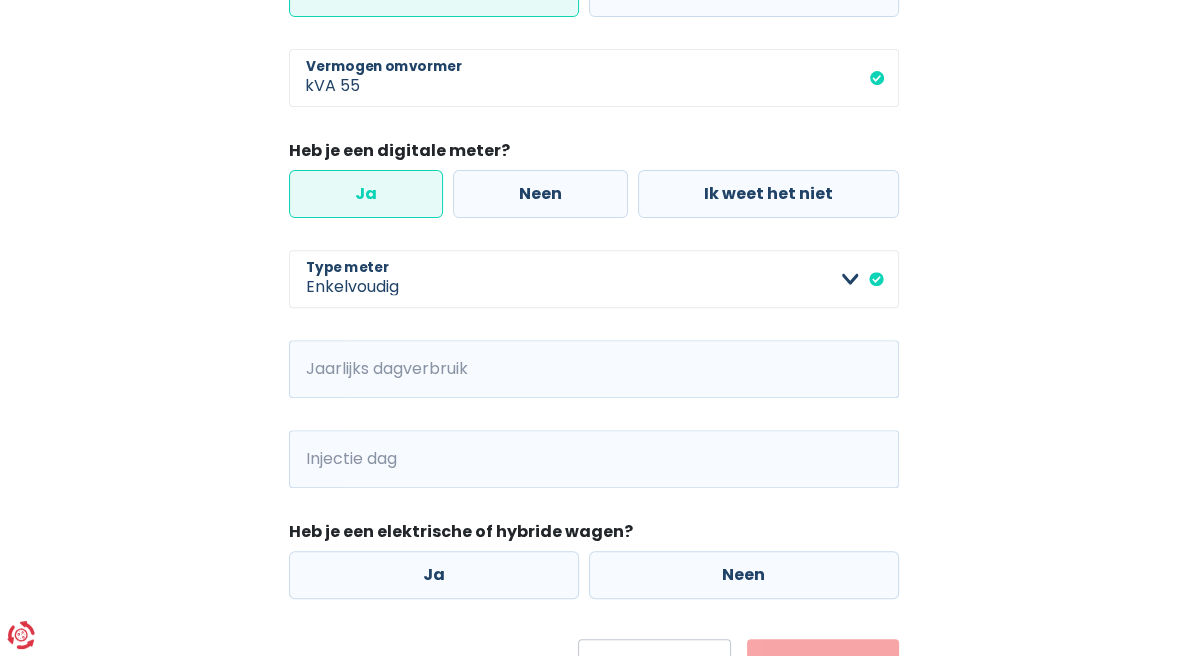 click on "kWh" at bounding box center [316, 369] 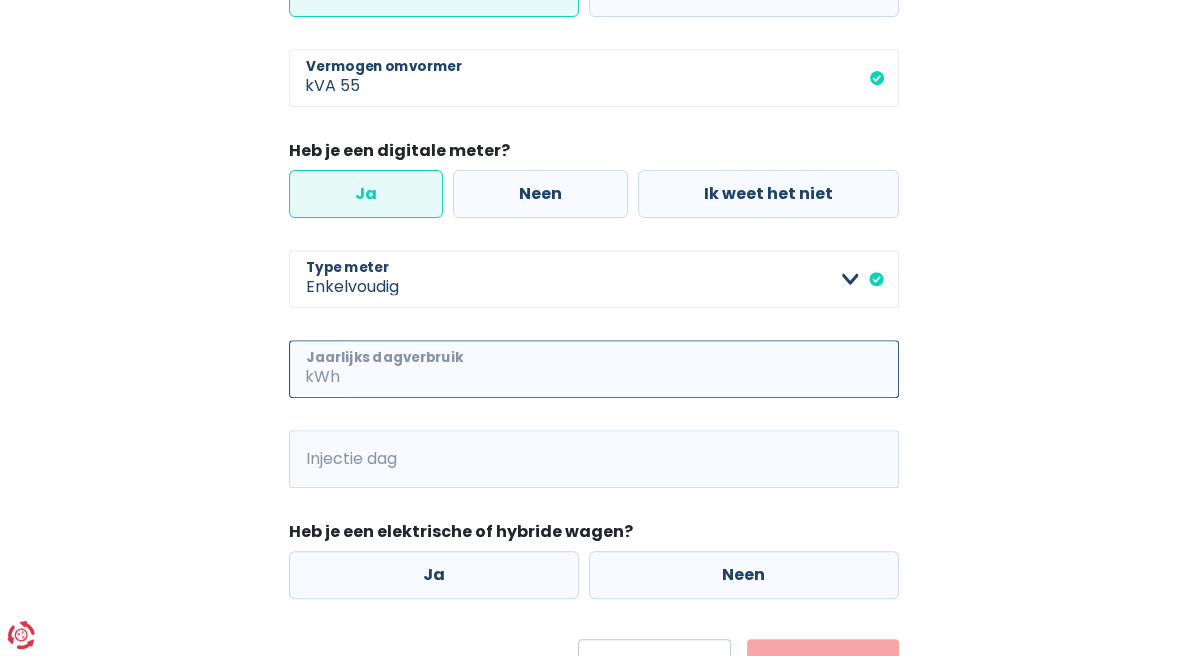 click on "Jaarlijks dagverbruik" at bounding box center (621, 369) 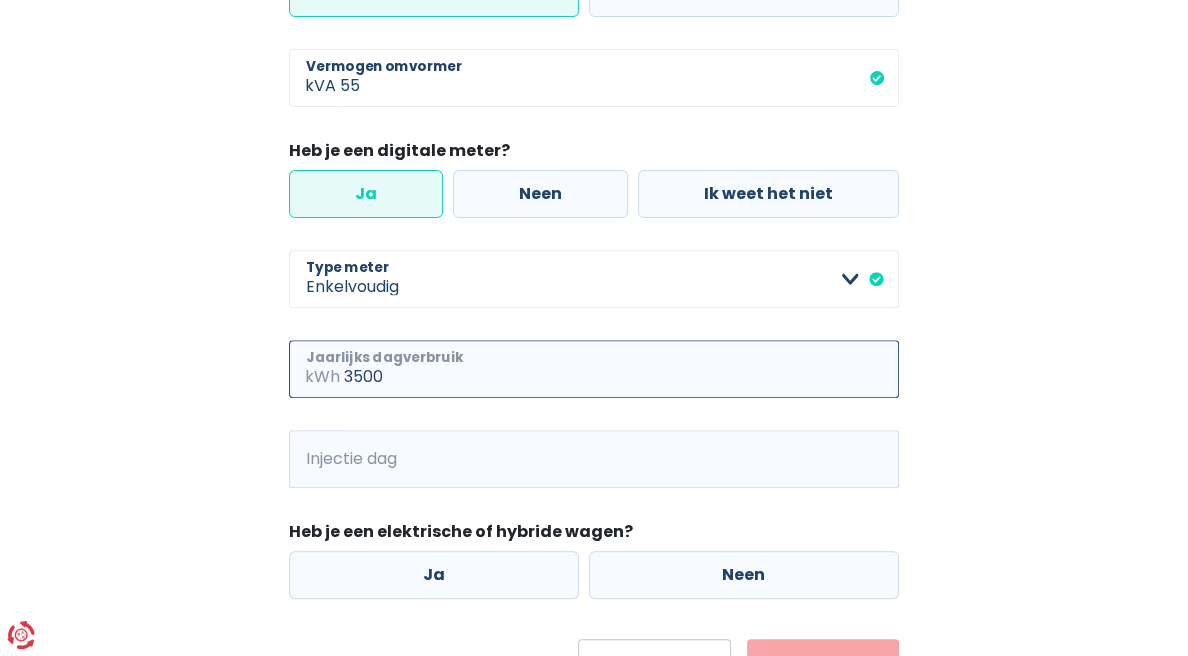 type on "3500" 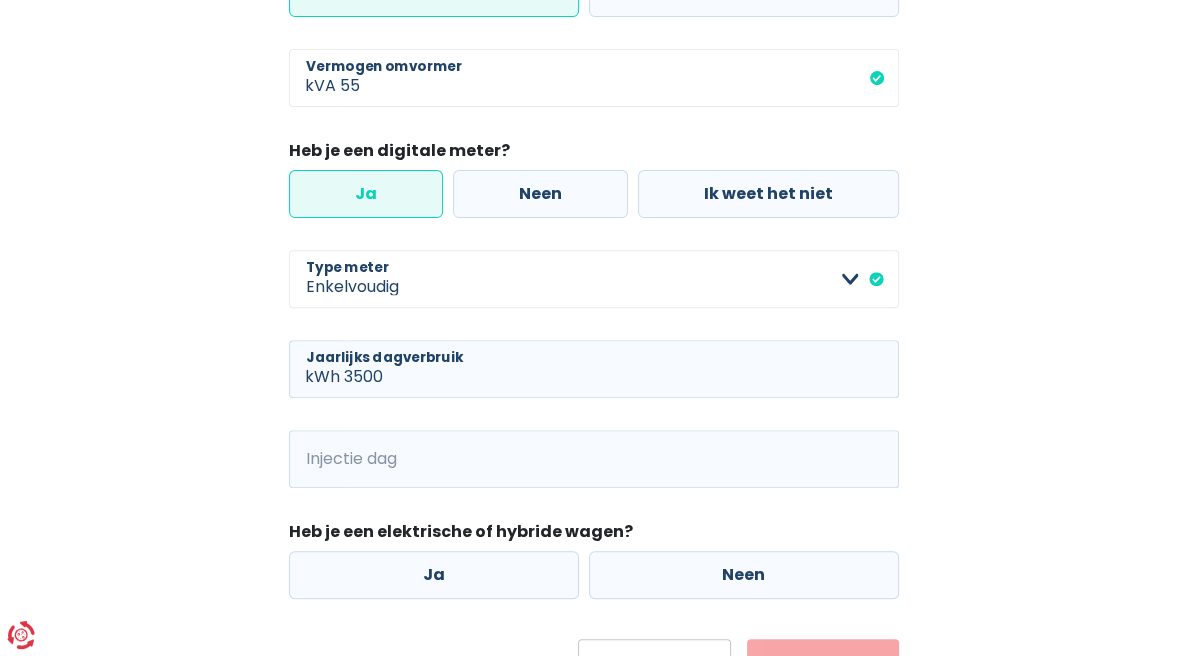 click on "kWh" at bounding box center (316, 459) 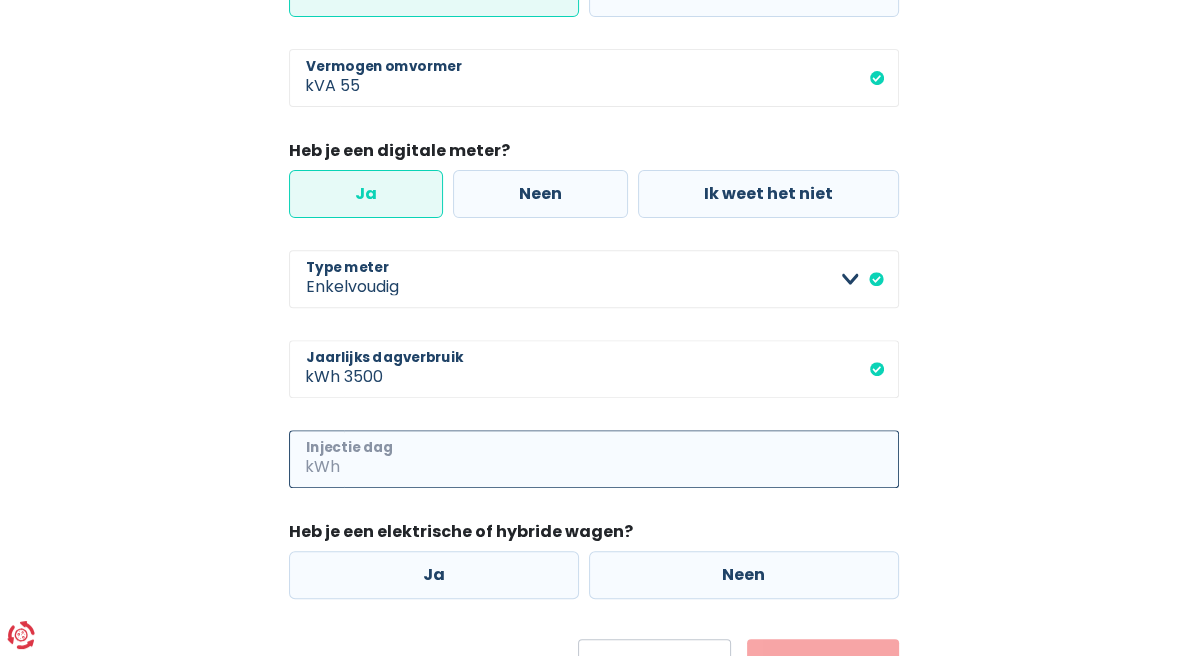 click on "Injectie dag" at bounding box center [621, 459] 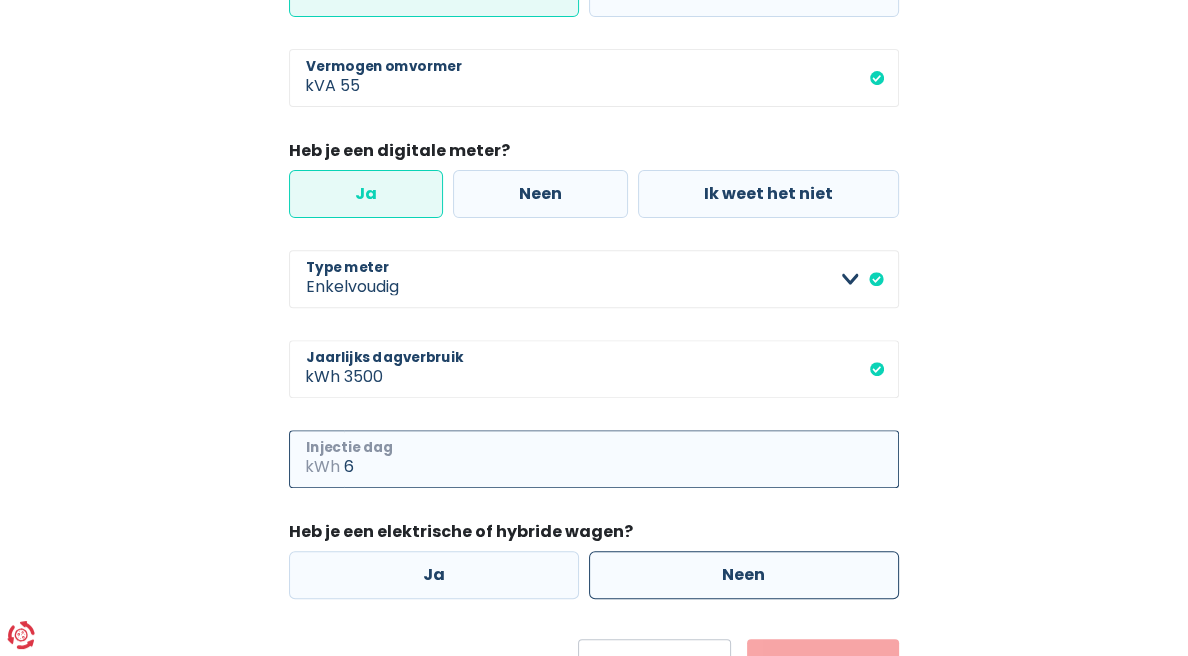 type on "6" 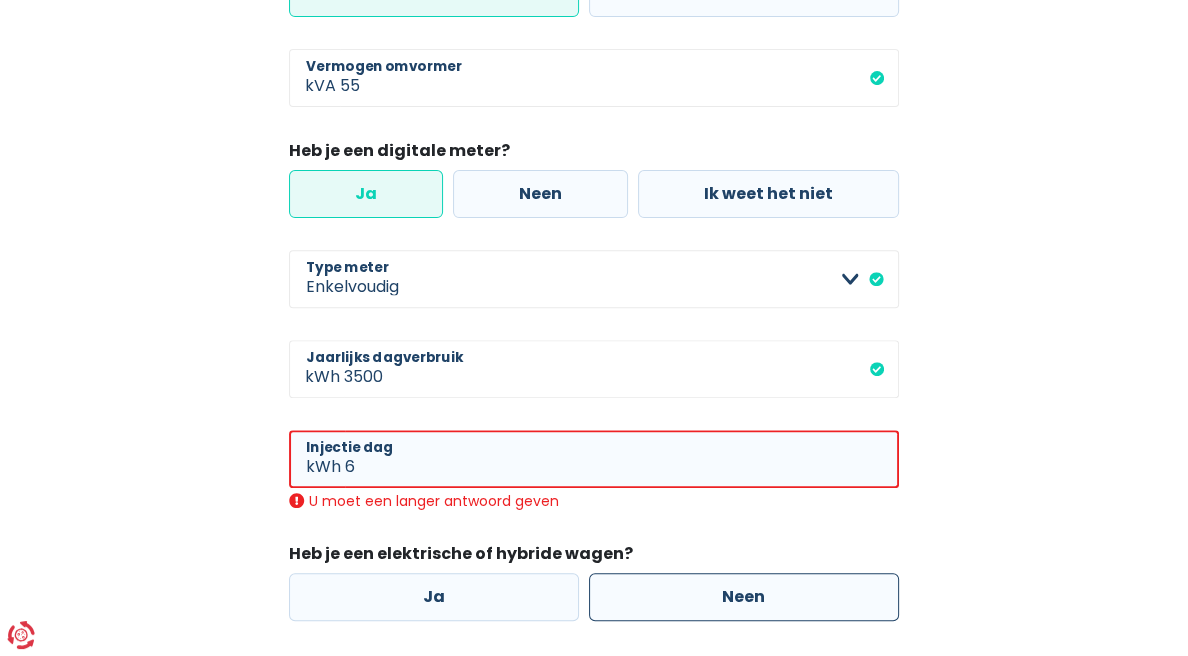 click on "Neen" at bounding box center [744, 597] 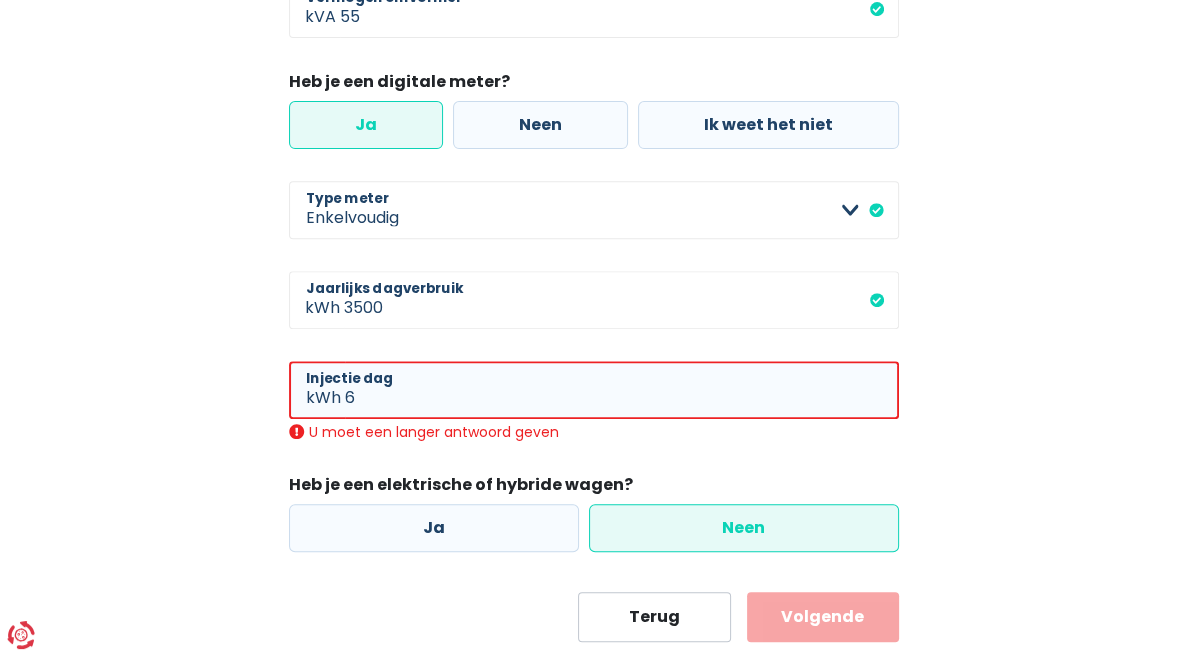 scroll, scrollTop: 718, scrollLeft: 0, axis: vertical 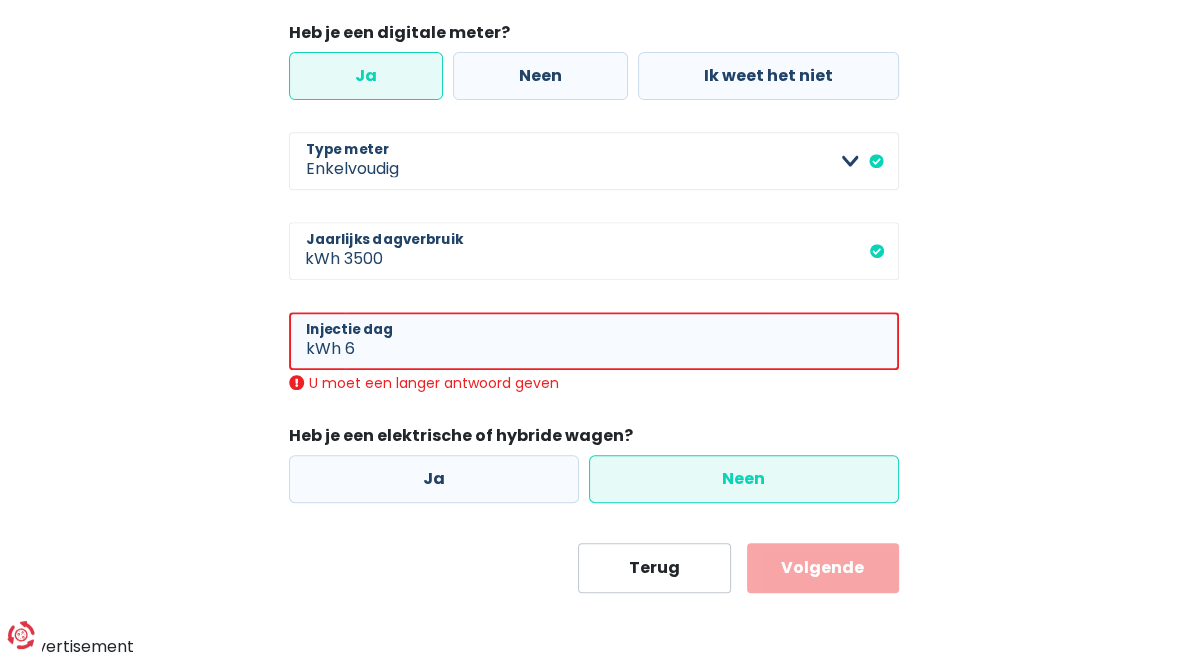 click on "Volgende" at bounding box center (823, 568) 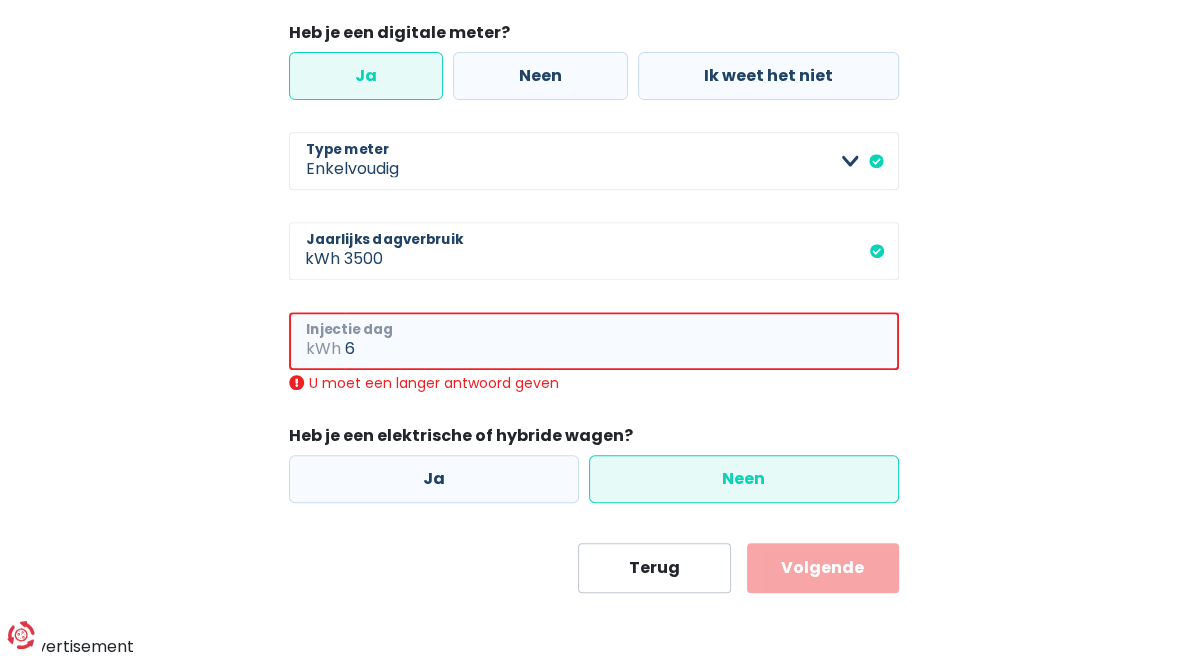 click on "6" at bounding box center [622, 341] 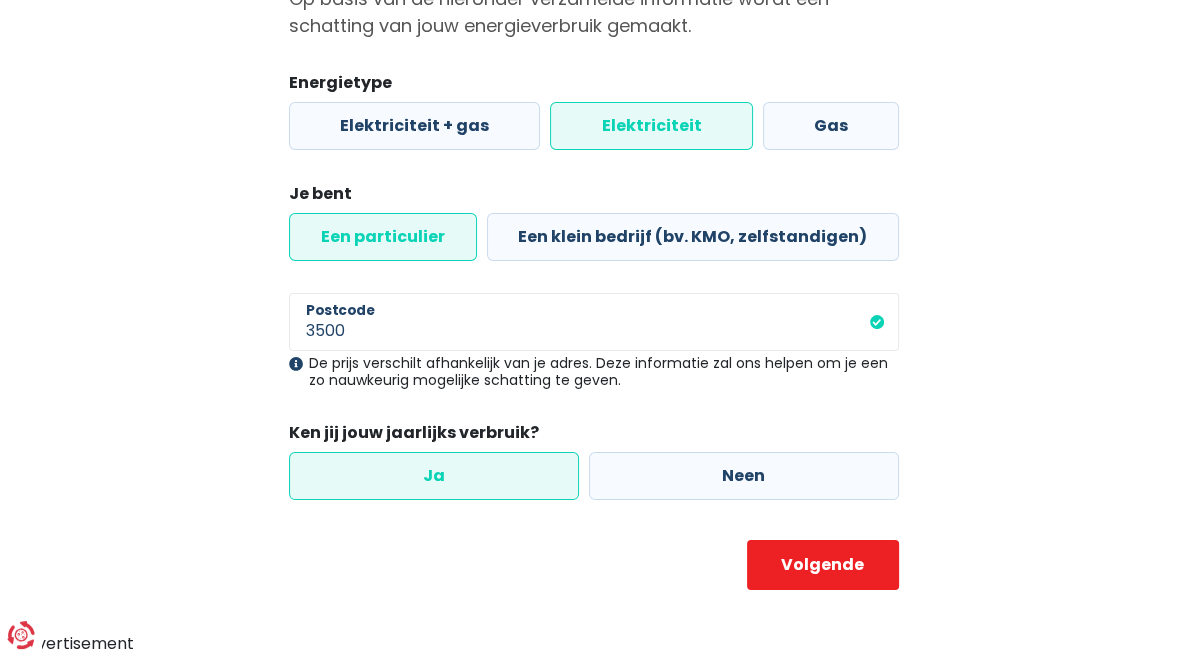 scroll, scrollTop: 199, scrollLeft: 0, axis: vertical 